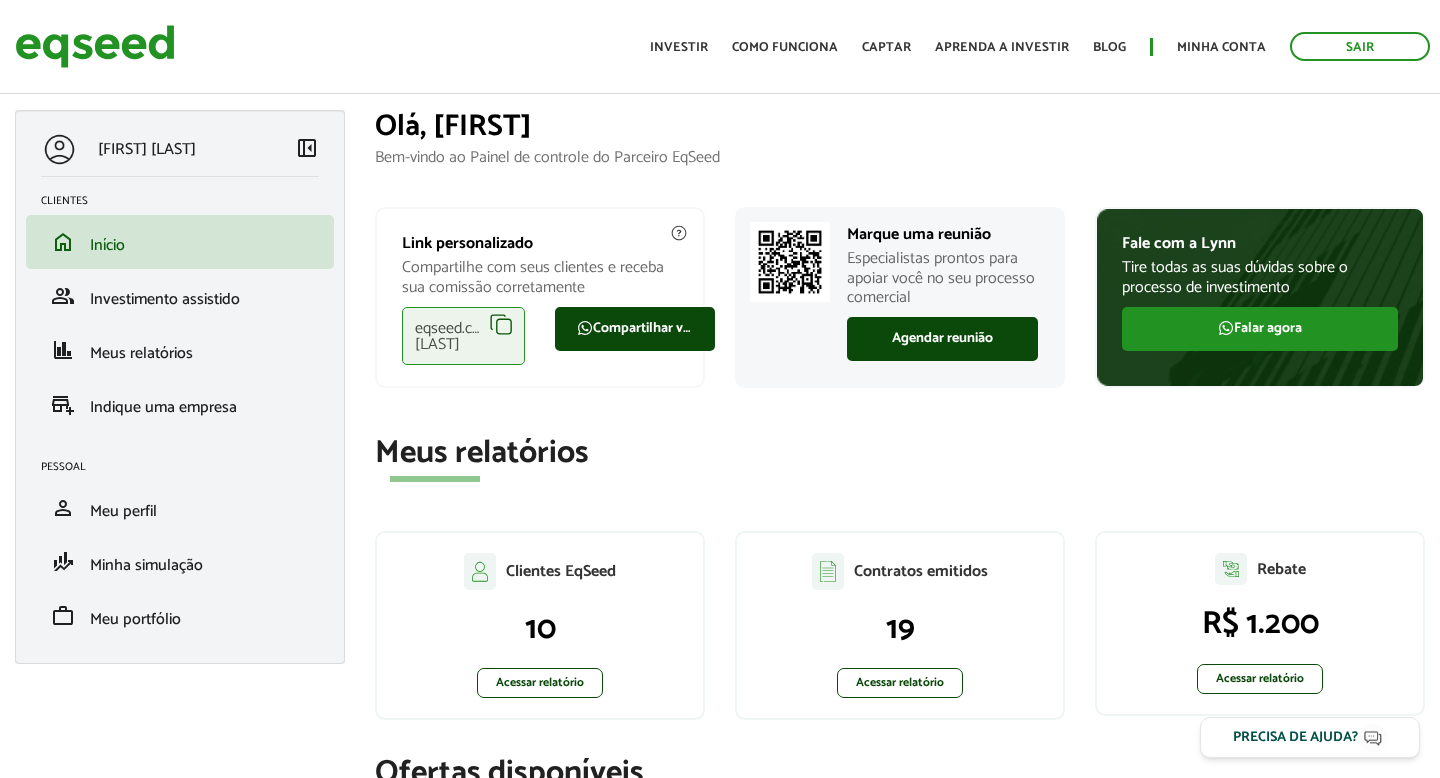 scroll, scrollTop: 0, scrollLeft: 0, axis: both 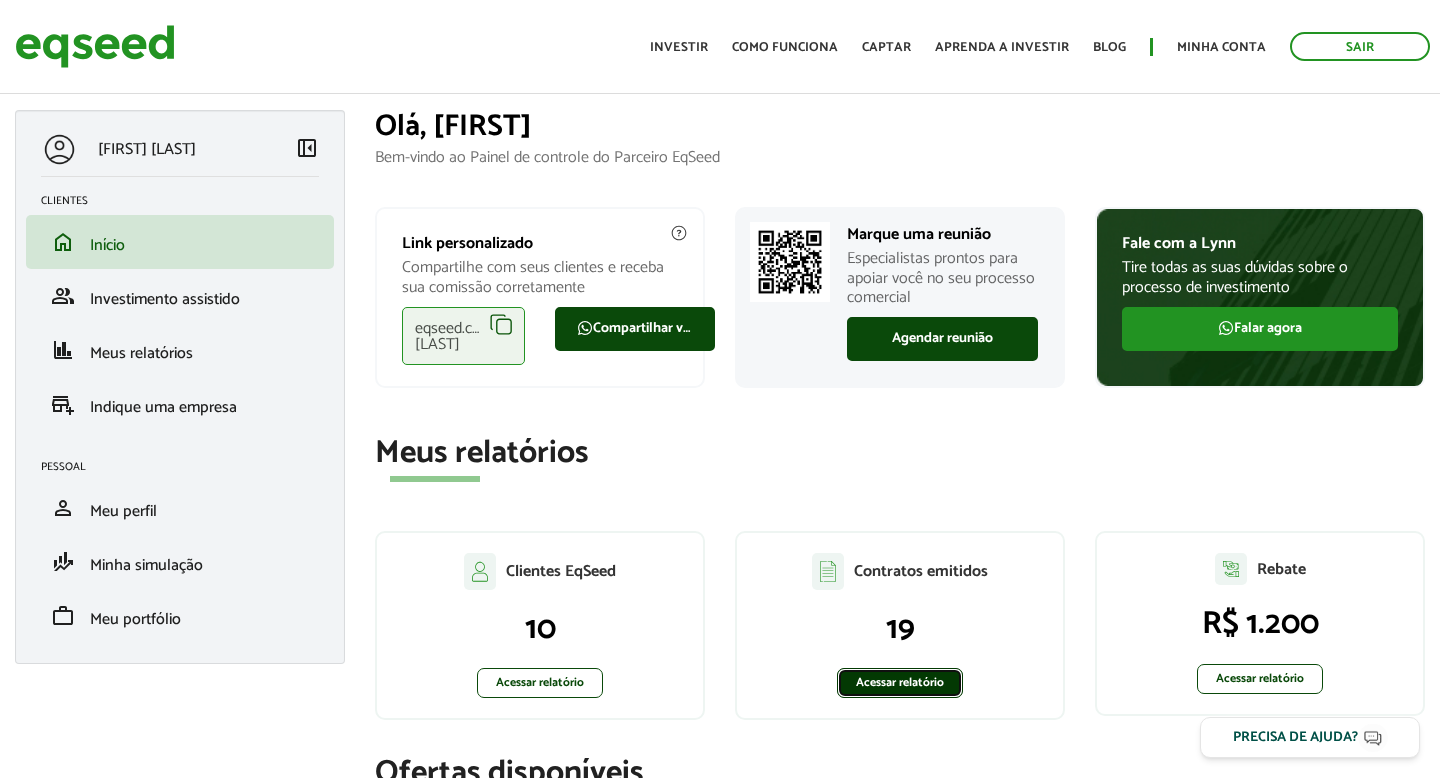 click on "Acessar relatório" at bounding box center (900, 683) 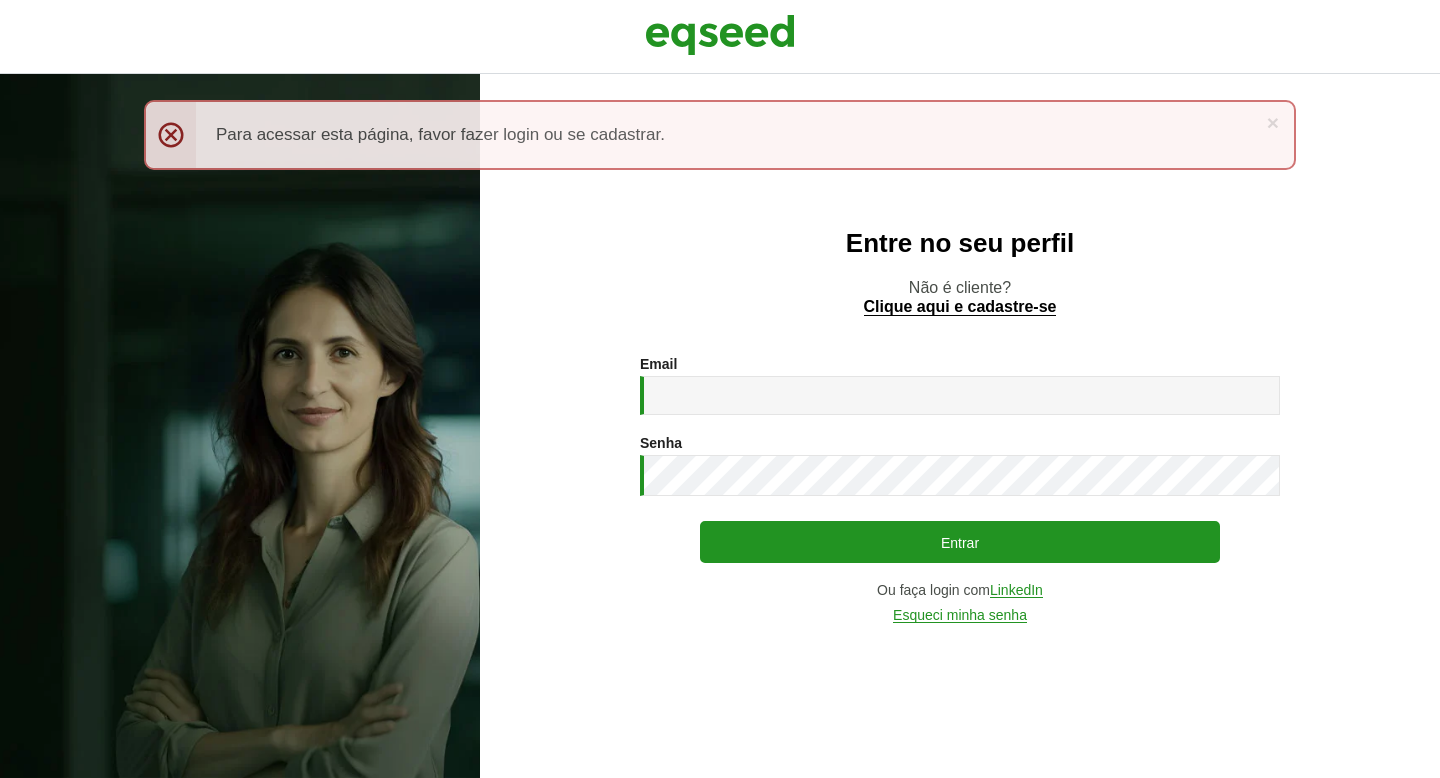 scroll, scrollTop: 0, scrollLeft: 0, axis: both 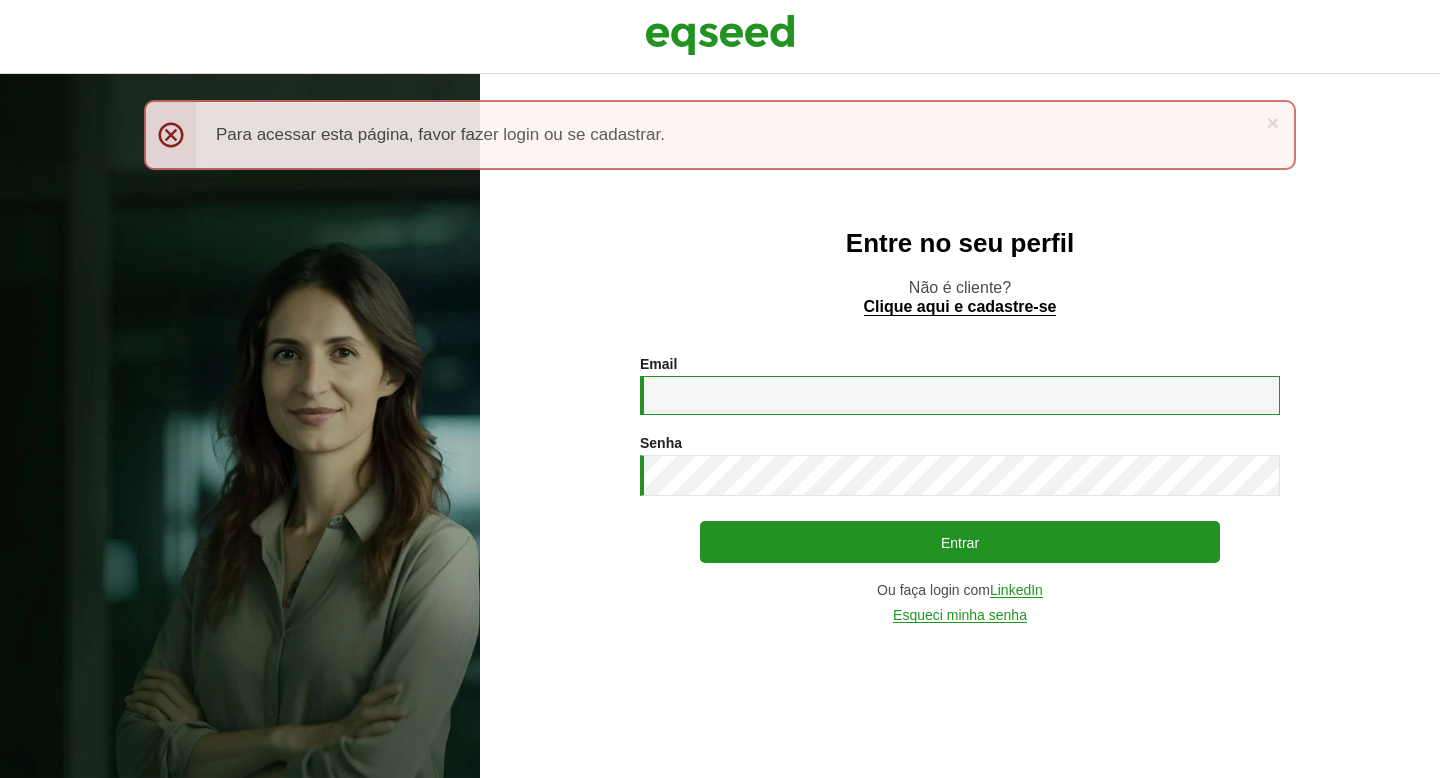 click on "Email  *" at bounding box center (960, 395) 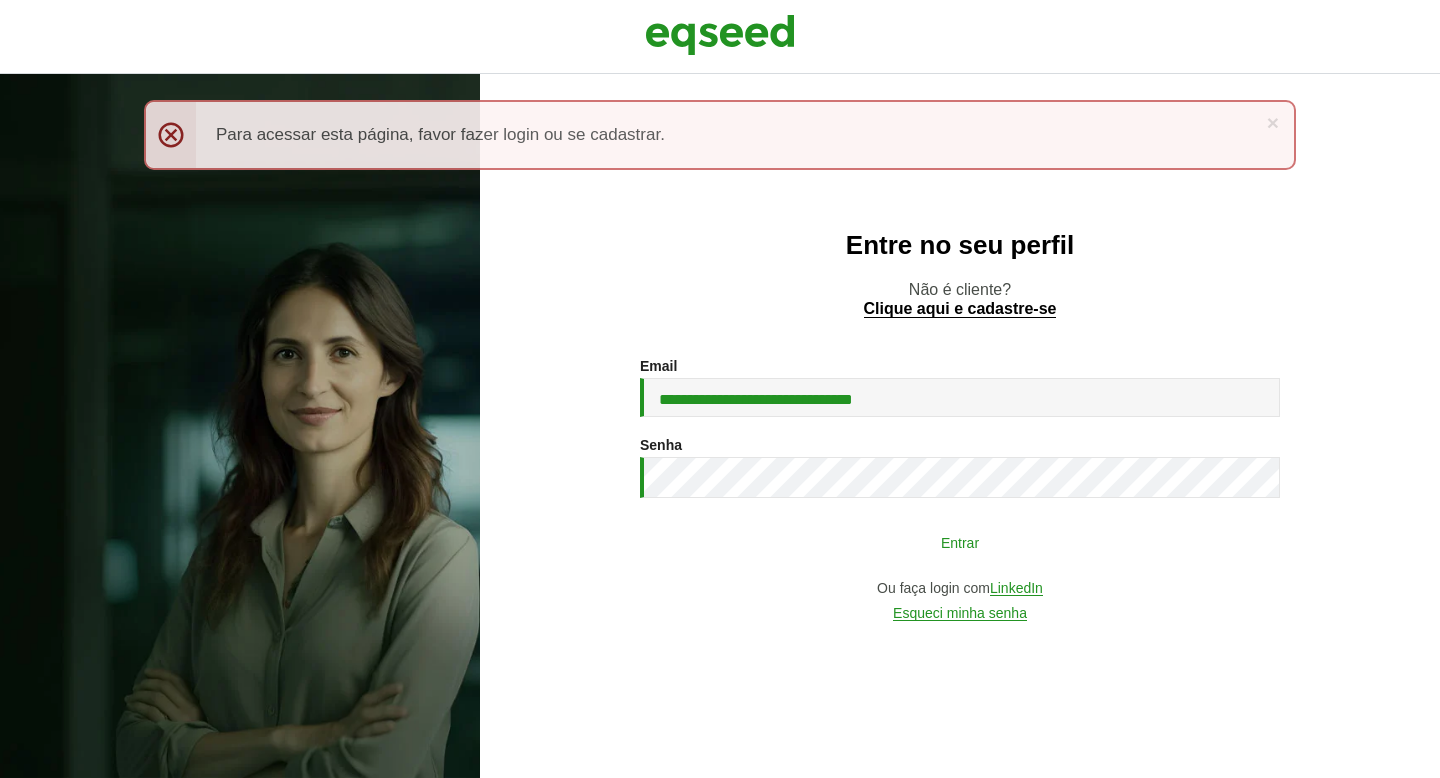 click on "Entrar" at bounding box center [960, 542] 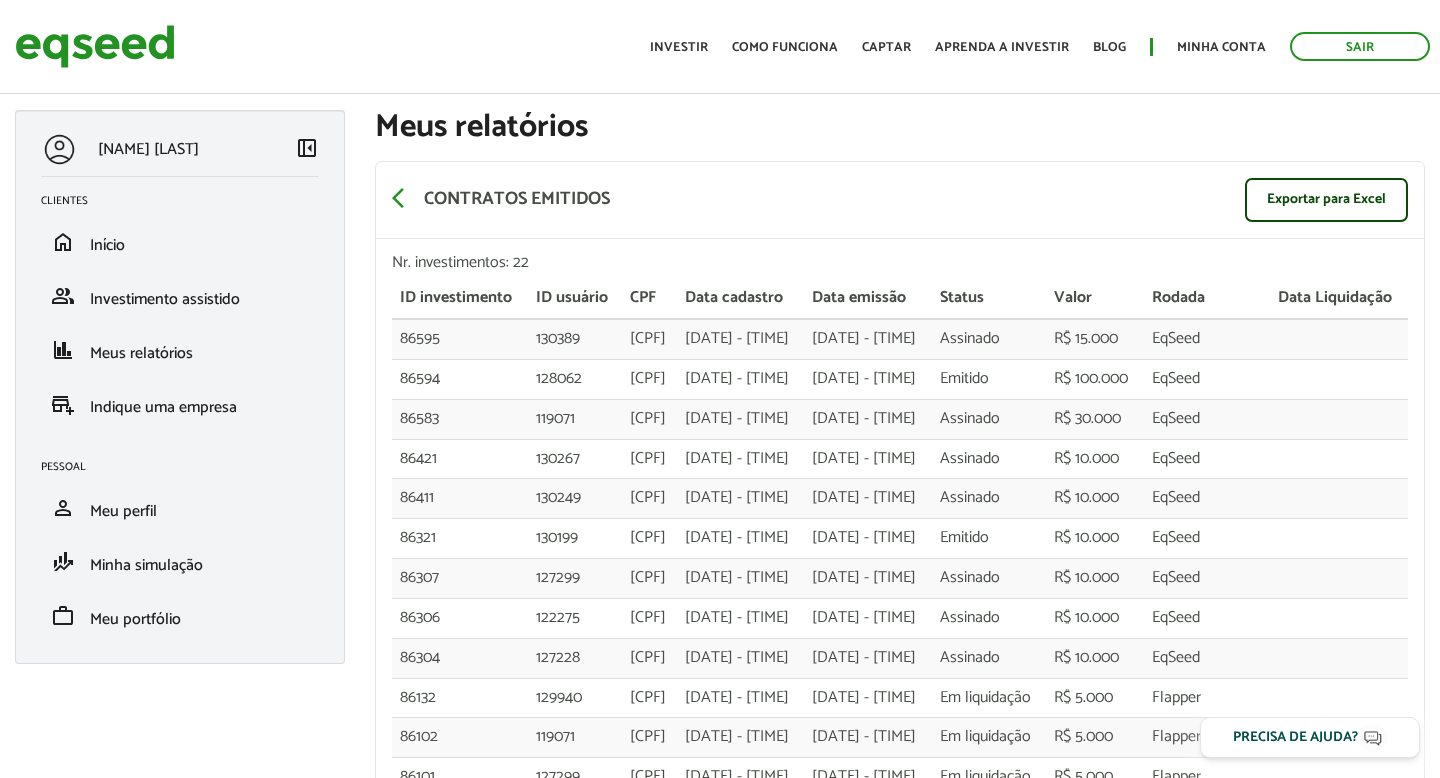 scroll, scrollTop: 0, scrollLeft: 0, axis: both 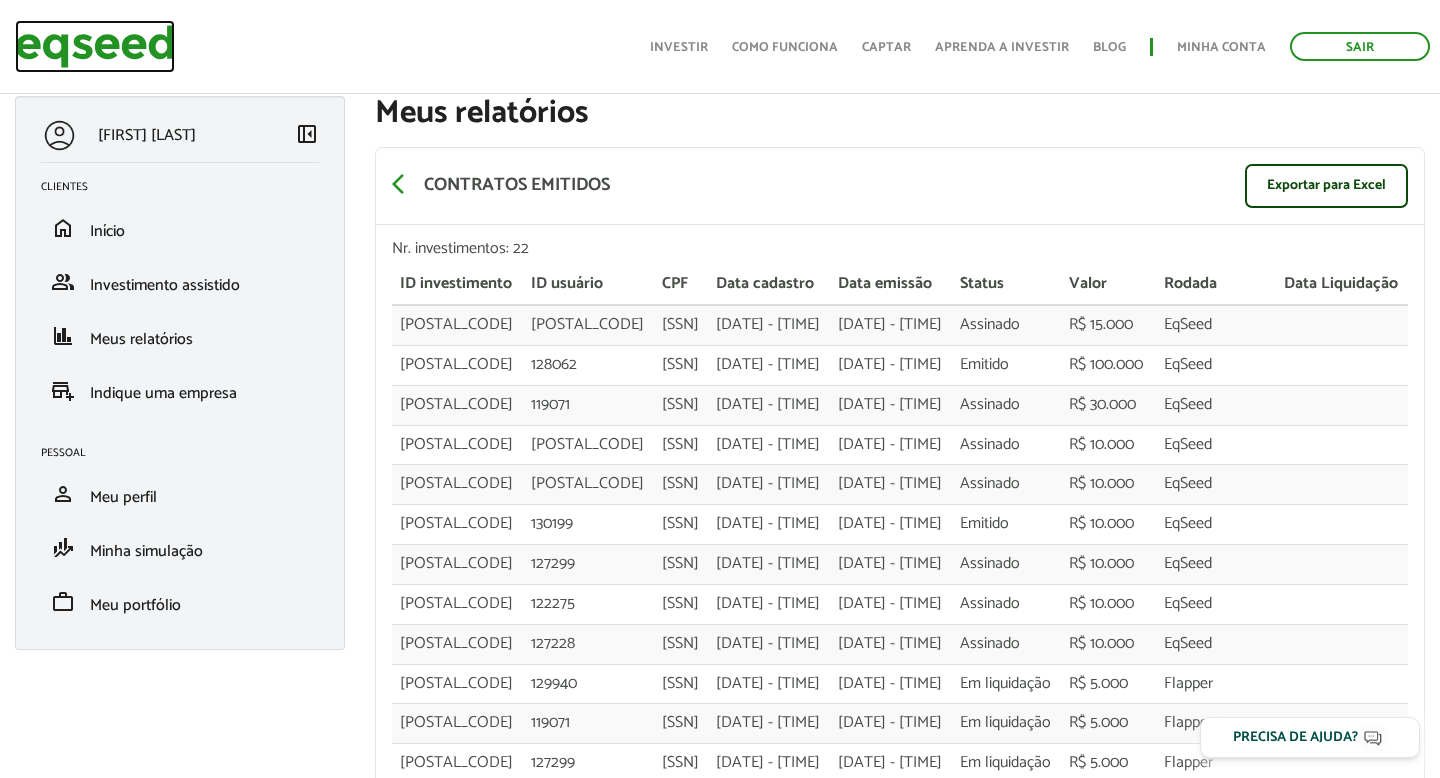 click at bounding box center (95, 46) 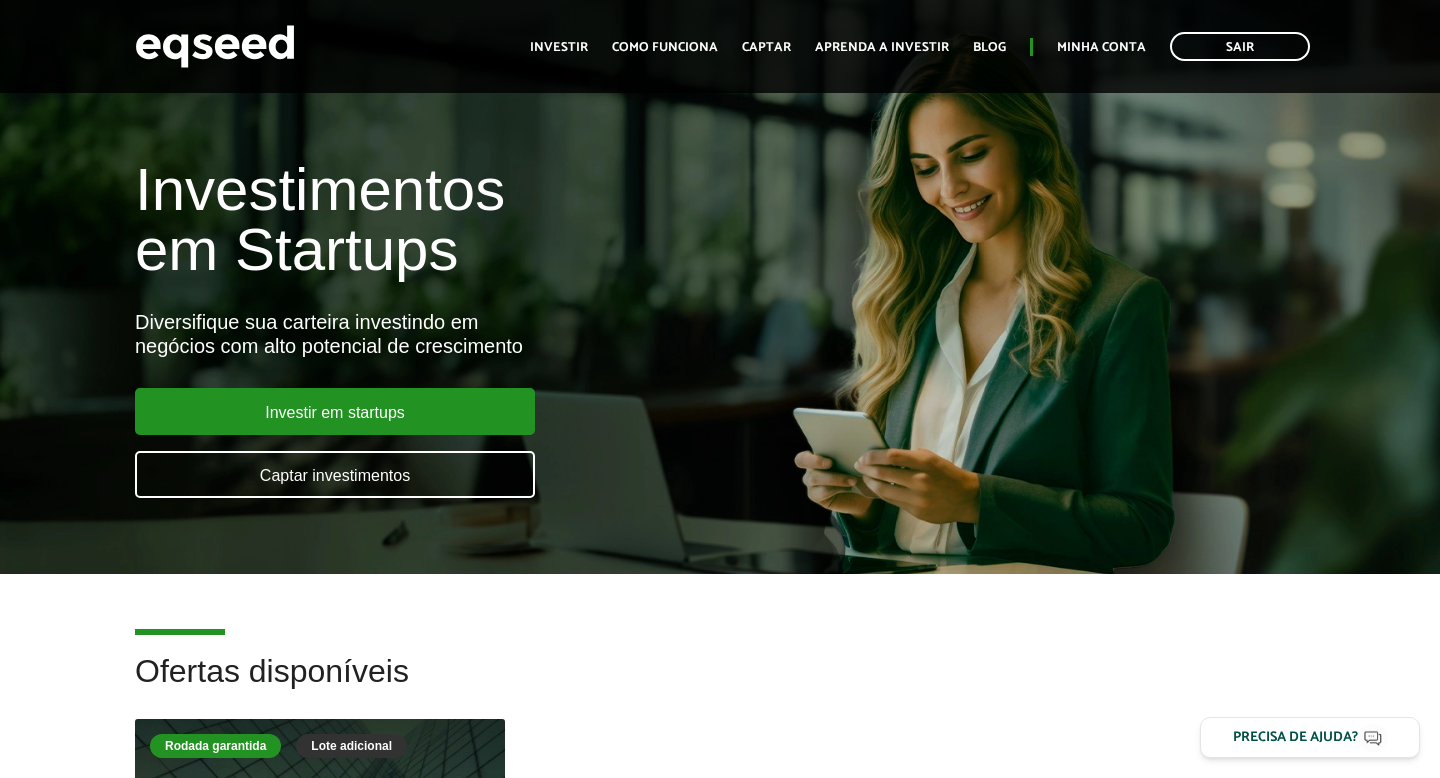scroll, scrollTop: 183, scrollLeft: 0, axis: vertical 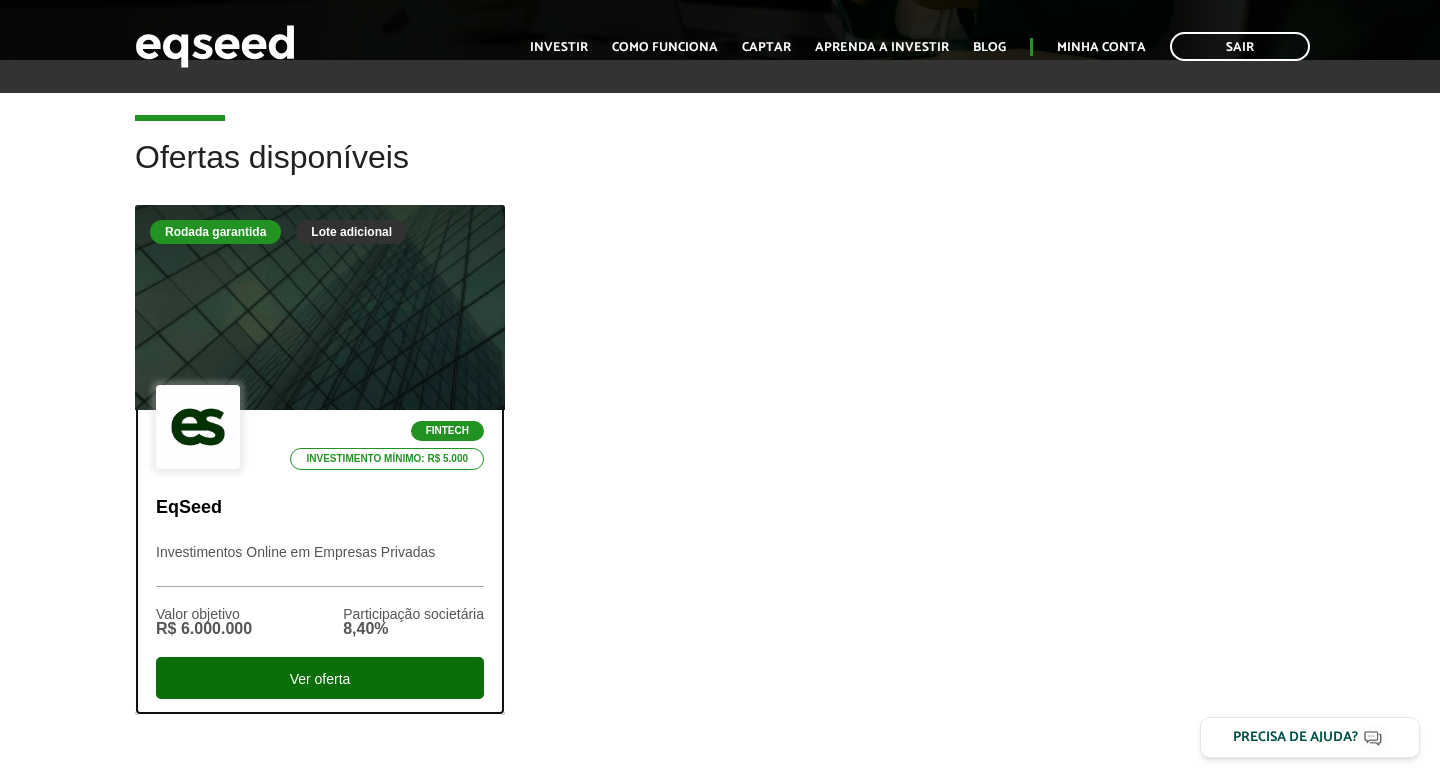 click on "Ver oferta" at bounding box center [320, 678] 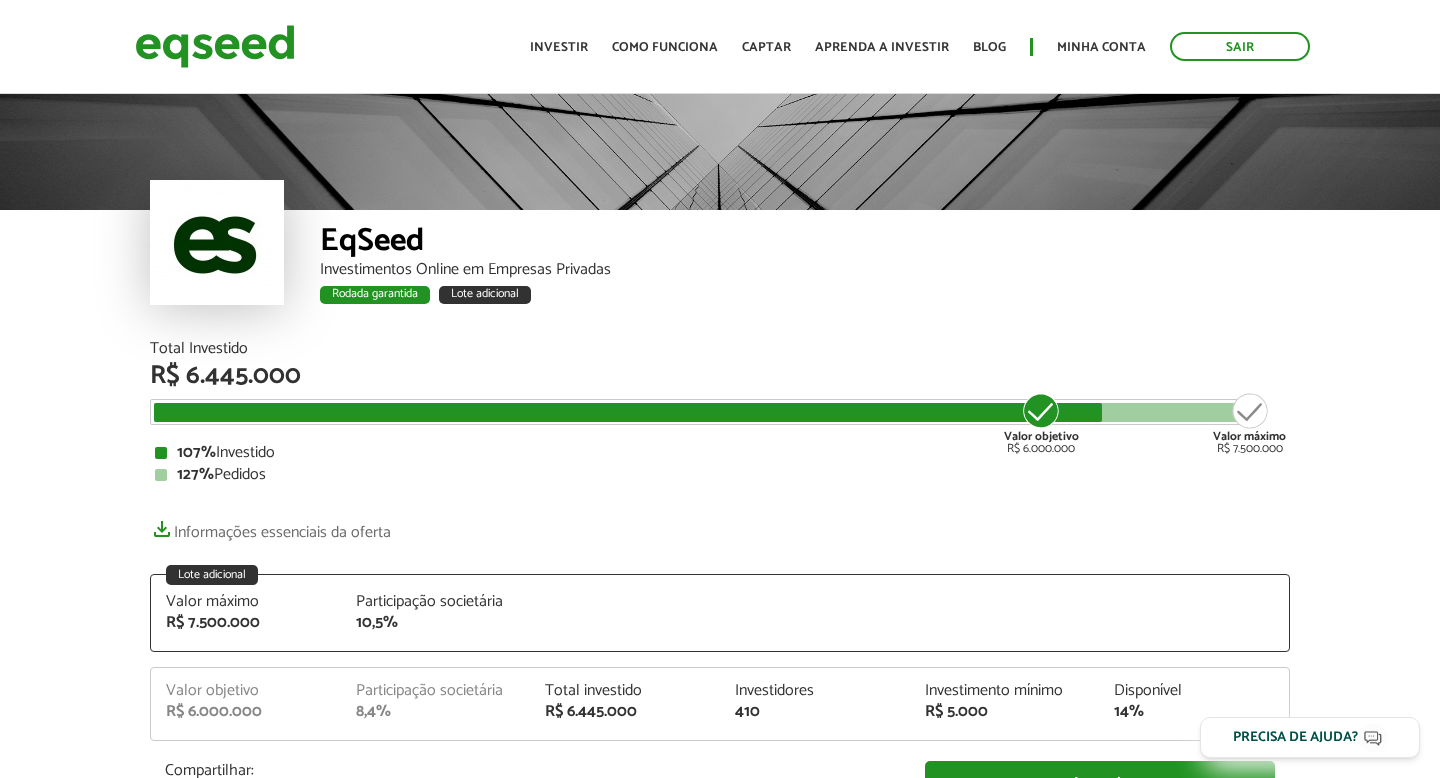 scroll, scrollTop: 0, scrollLeft: 0, axis: both 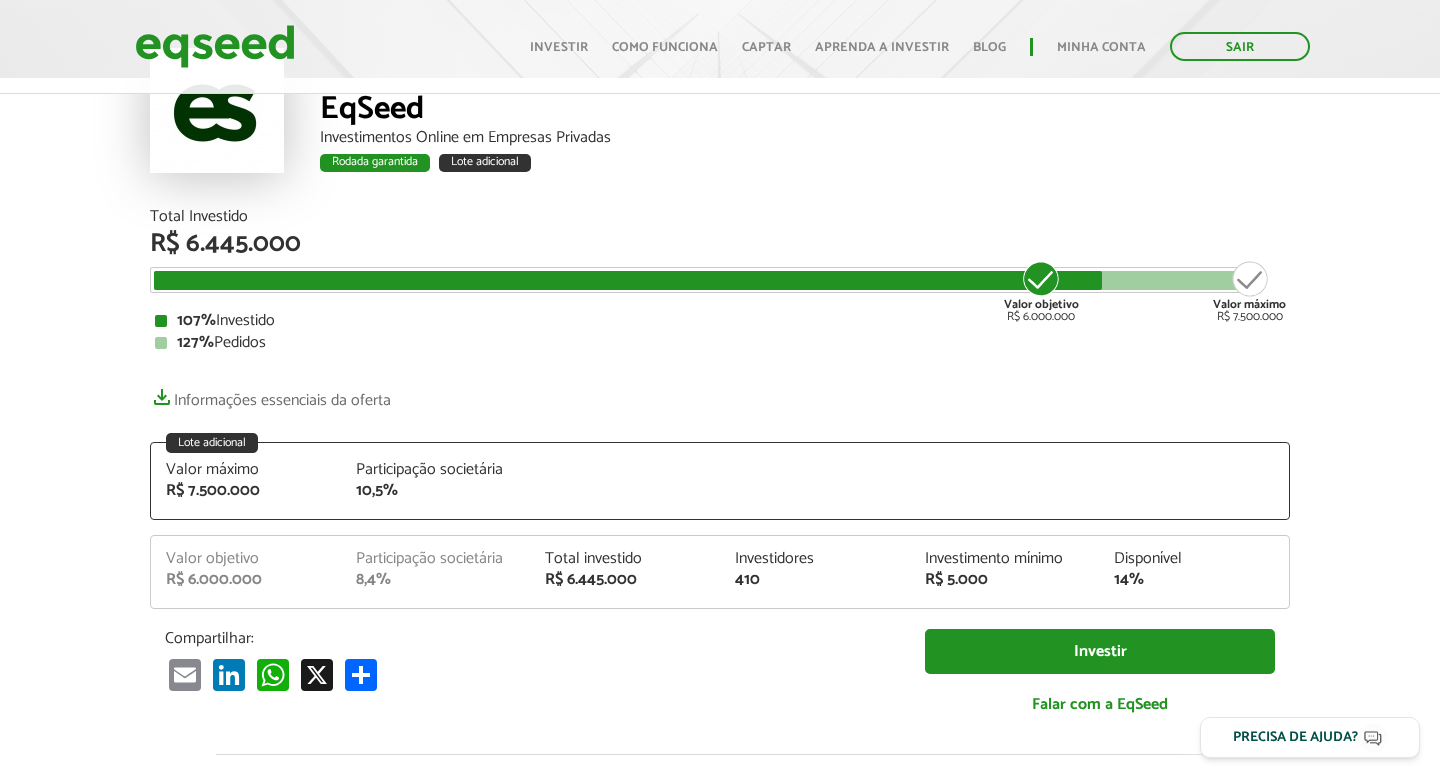 click on "Início
Investir
Como funciona
Captar
Aprenda a investir
Blog
Minha conta
Sair" at bounding box center (920, 46) 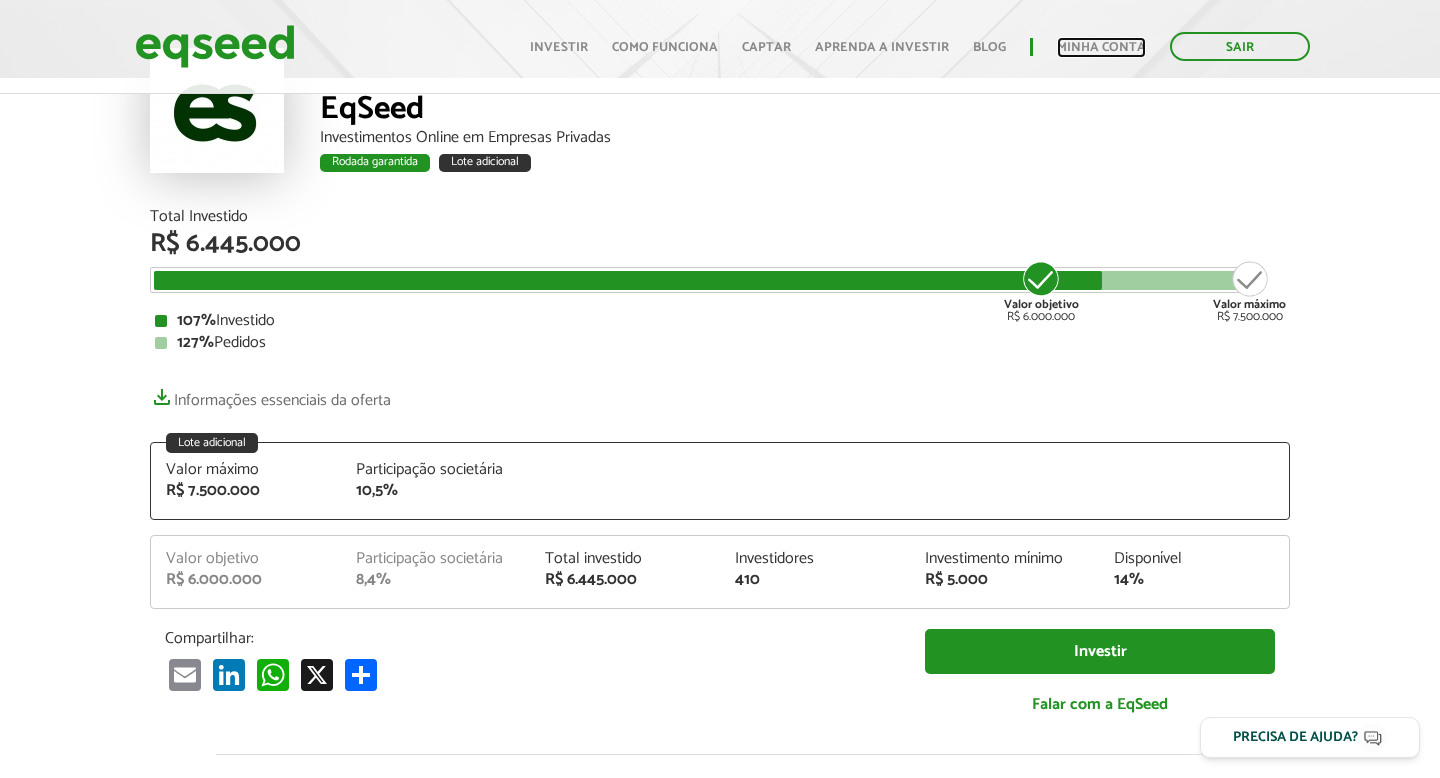 click on "Minha conta" at bounding box center (1101, 47) 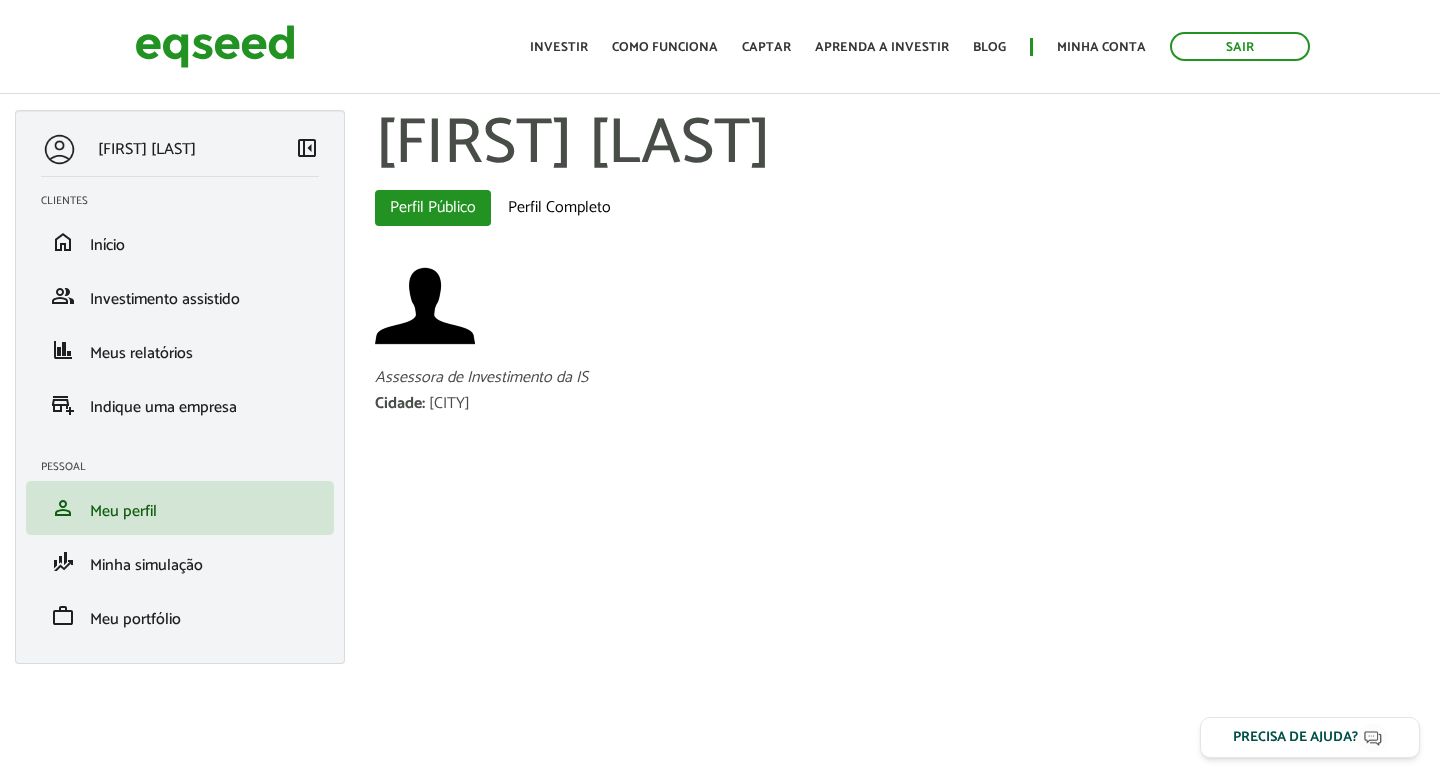 scroll, scrollTop: 0, scrollLeft: 0, axis: both 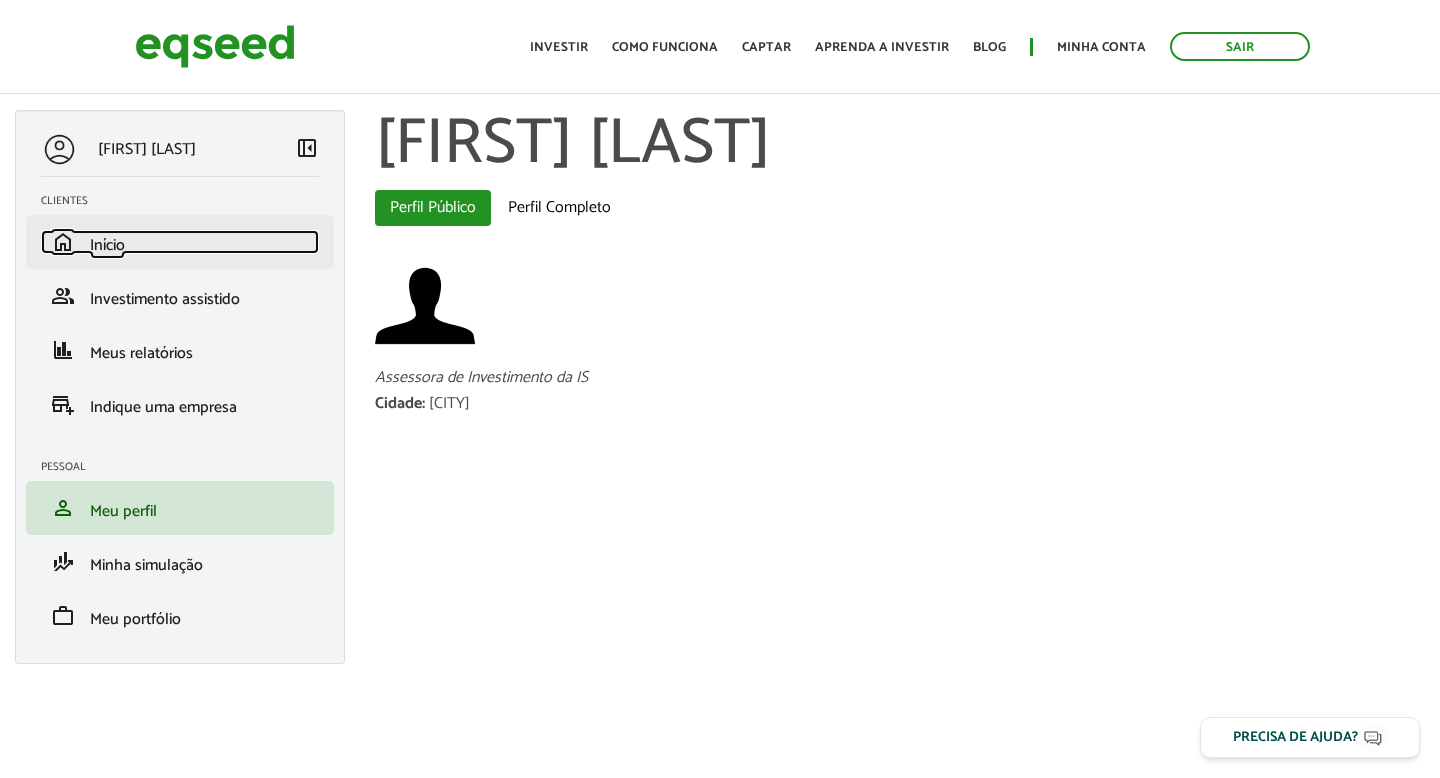 click on "Início" at bounding box center (107, 245) 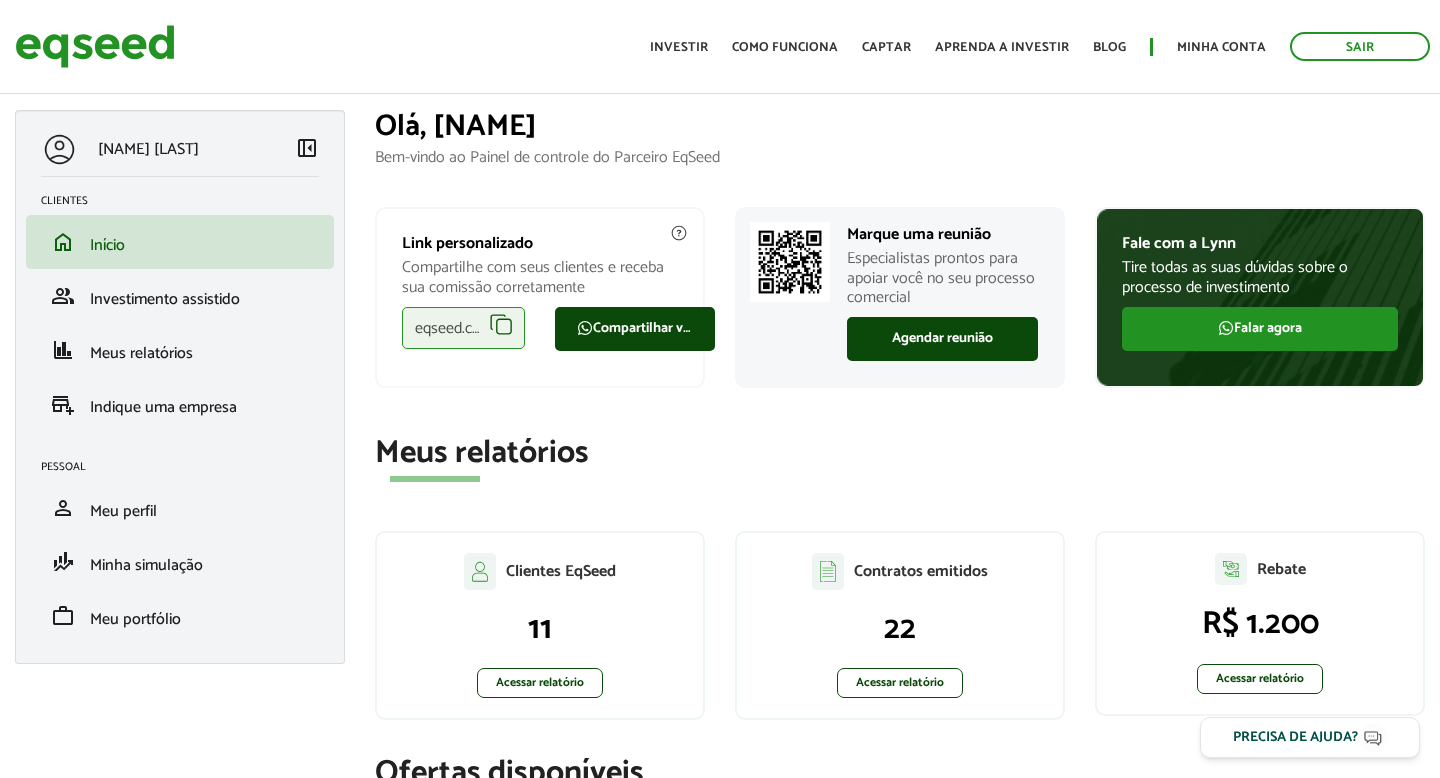 scroll, scrollTop: 0, scrollLeft: 0, axis: both 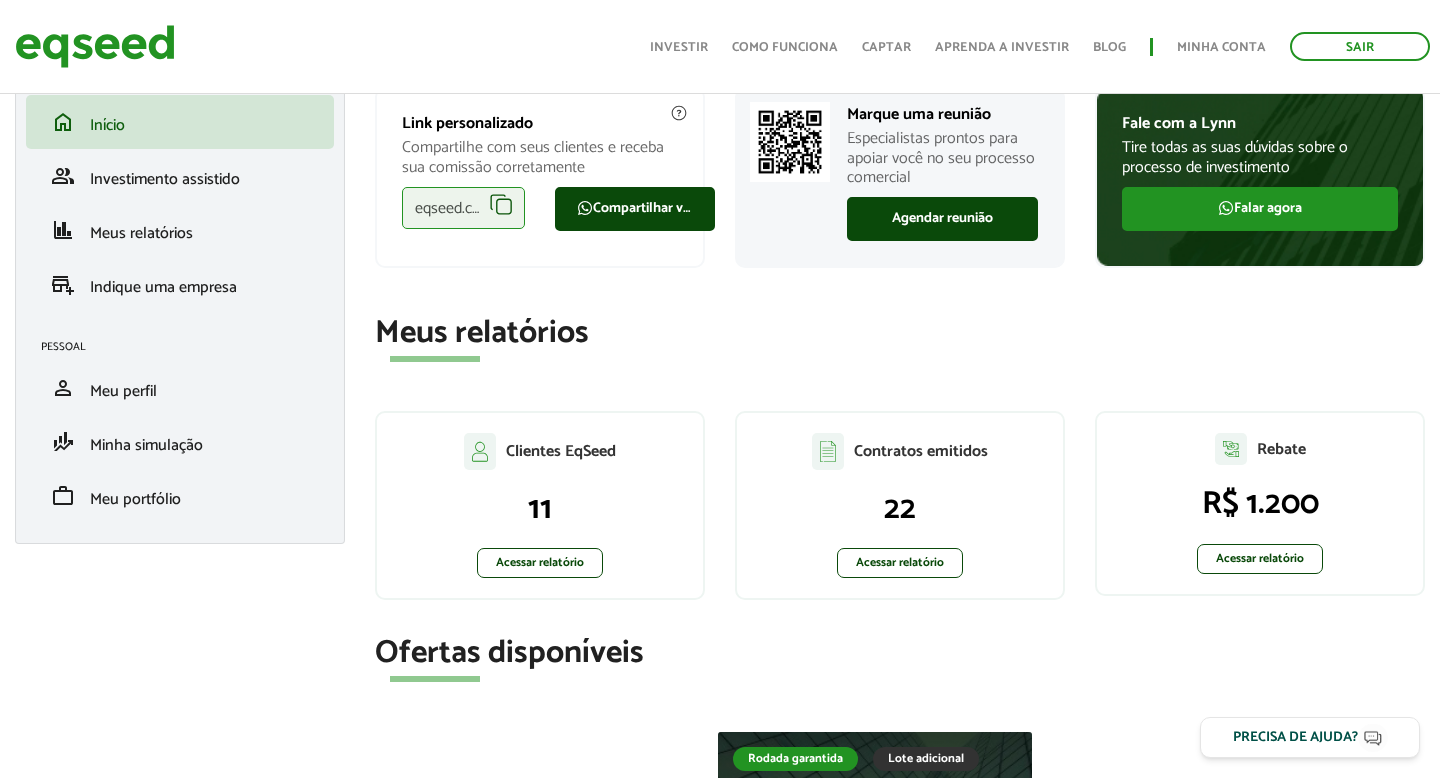 click on "Contratos emitidos
22
Acessar relatório" at bounding box center (540, 505) 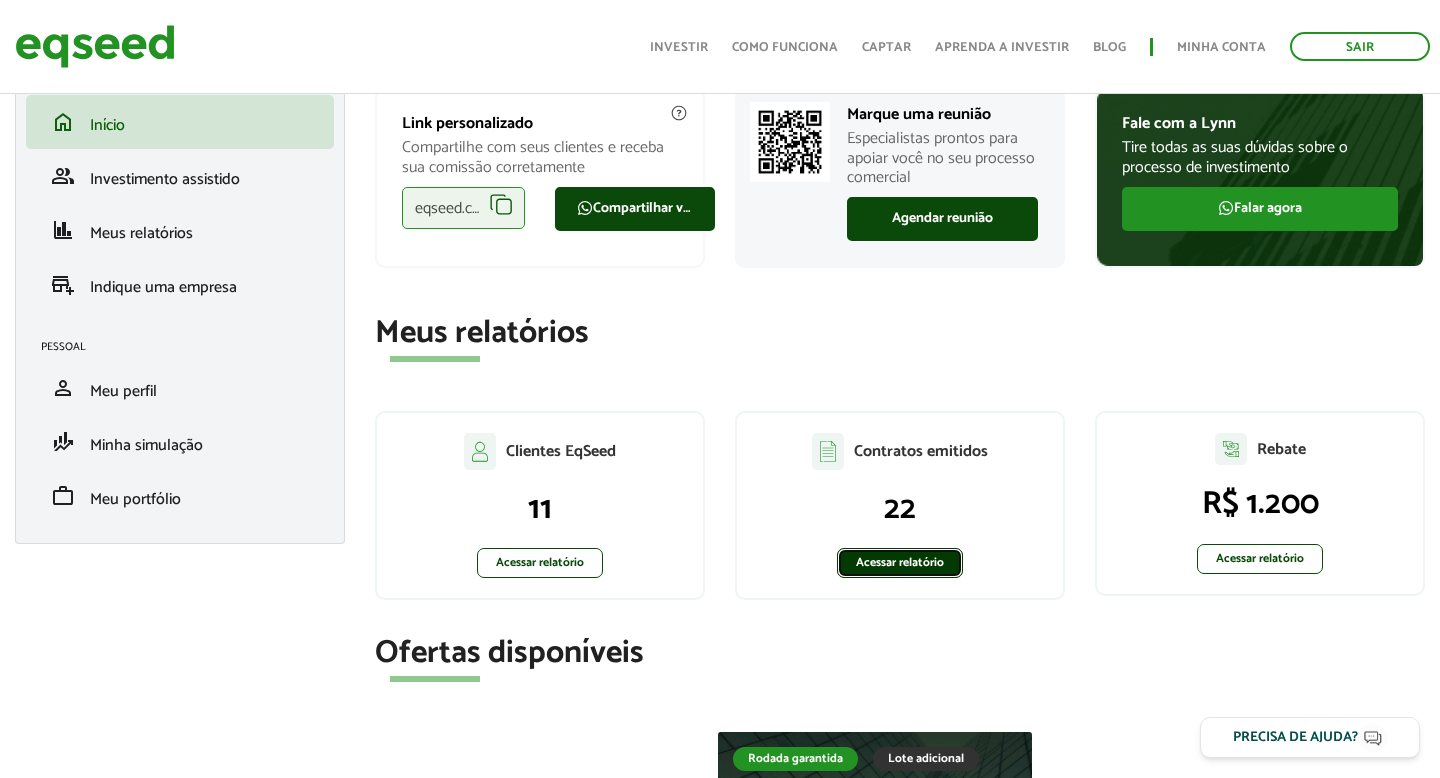 click on "Acessar relatório" at bounding box center [900, 563] 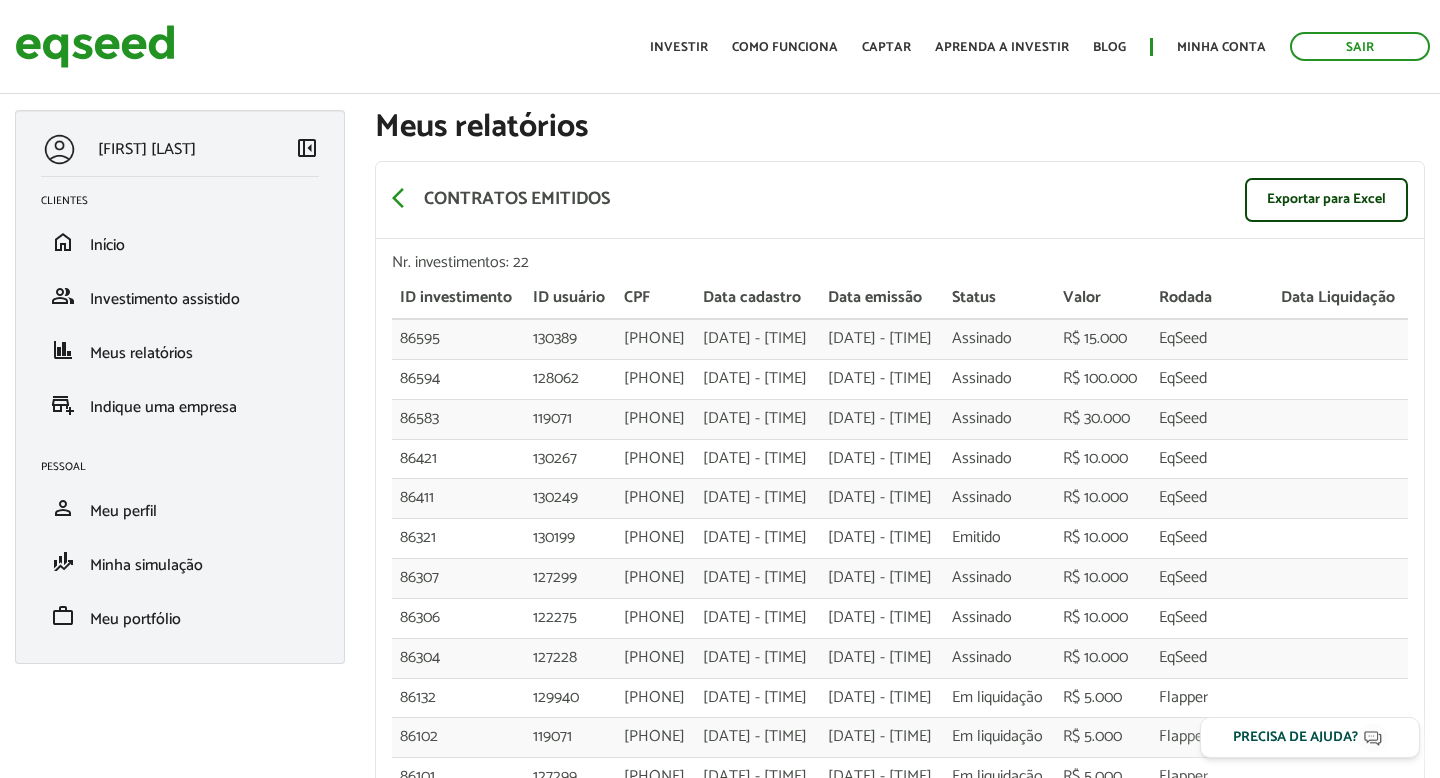 scroll, scrollTop: 0, scrollLeft: 0, axis: both 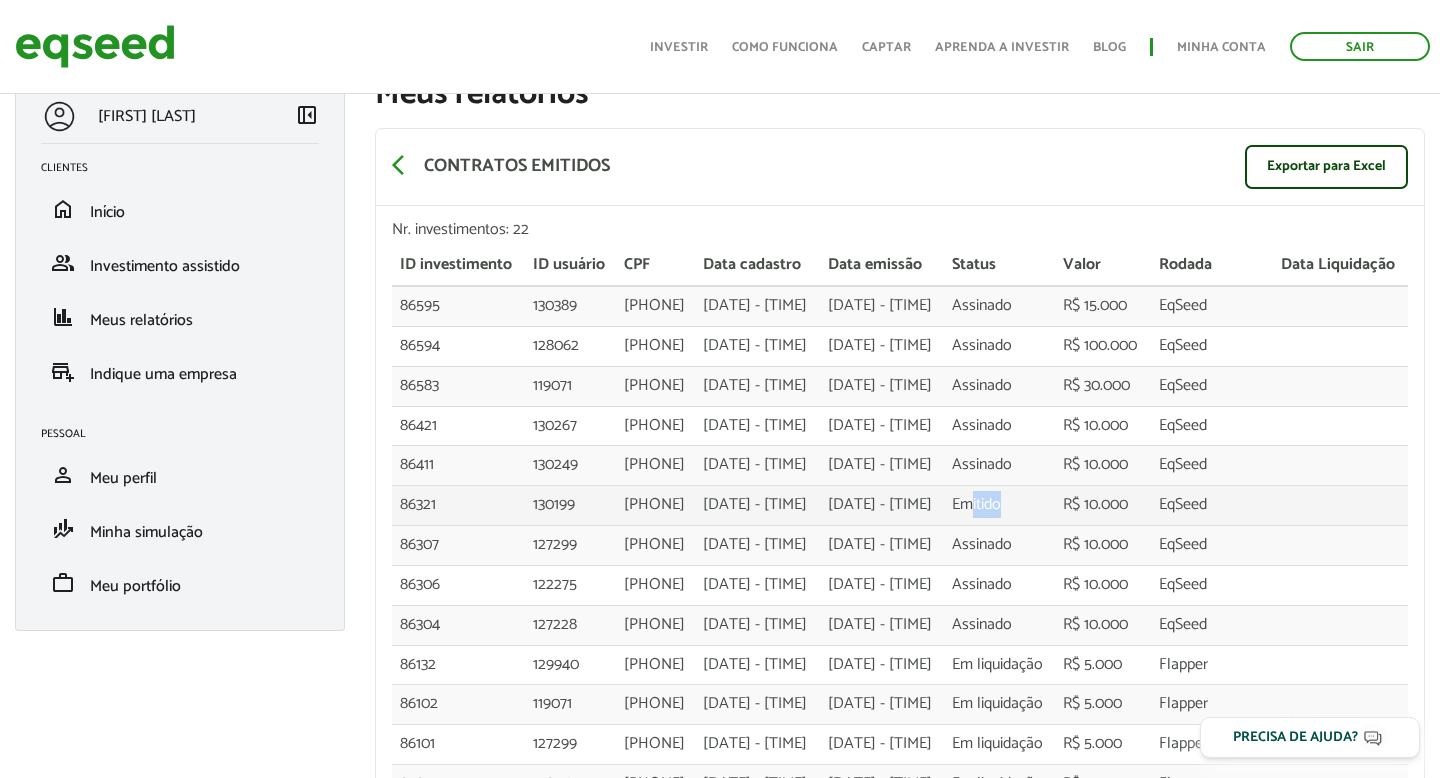 drag, startPoint x: 1033, startPoint y: 649, endPoint x: 998, endPoint y: 649, distance: 35 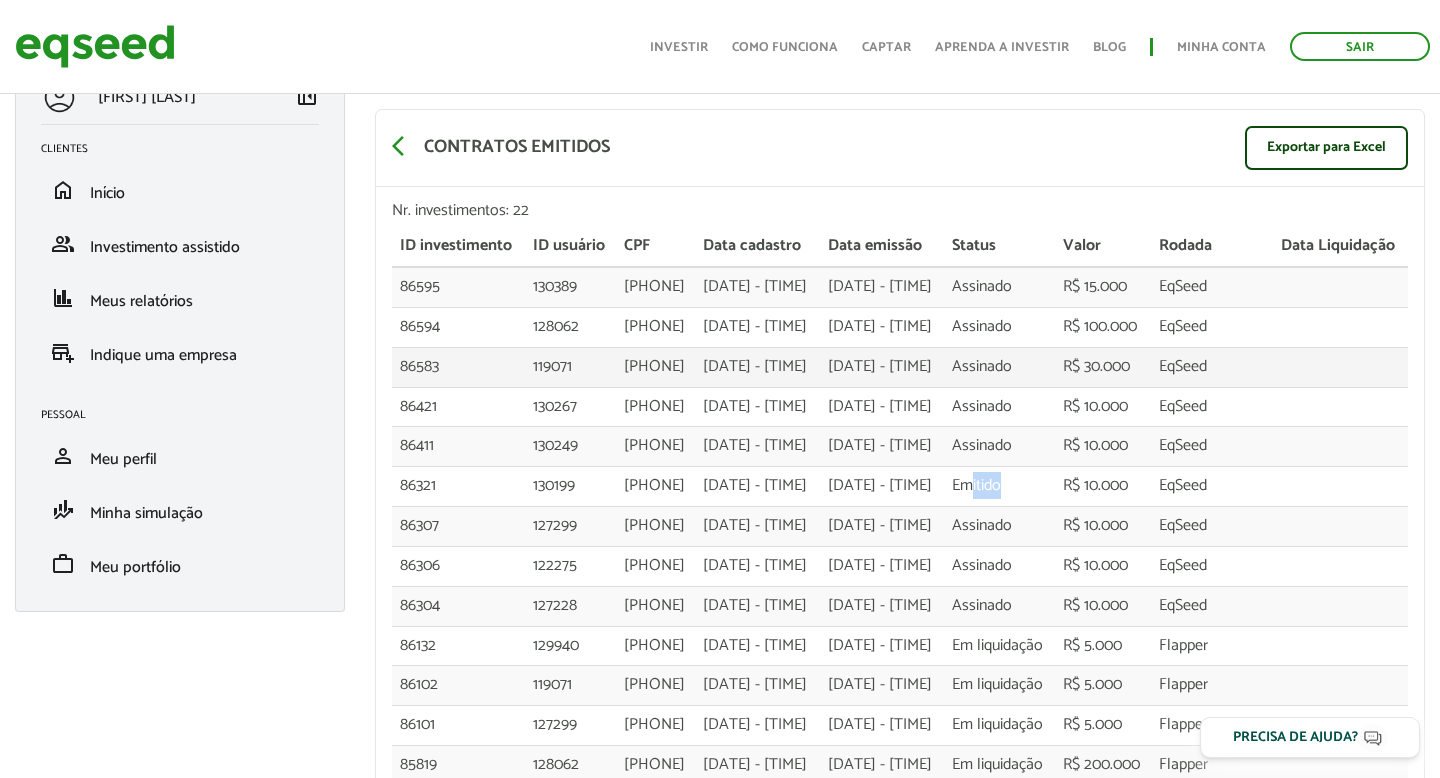 scroll, scrollTop: 54, scrollLeft: 0, axis: vertical 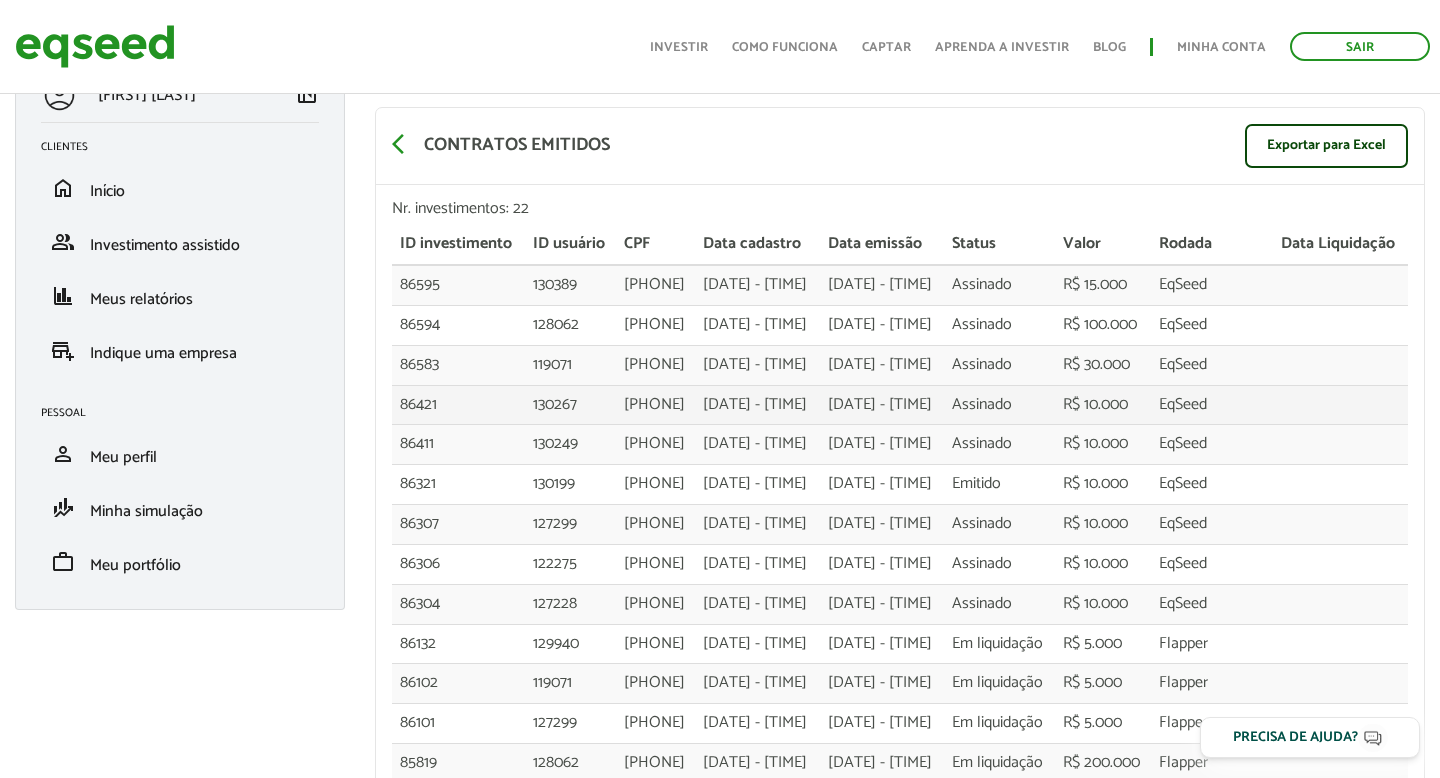 click on "Assinado" at bounding box center [999, 285] 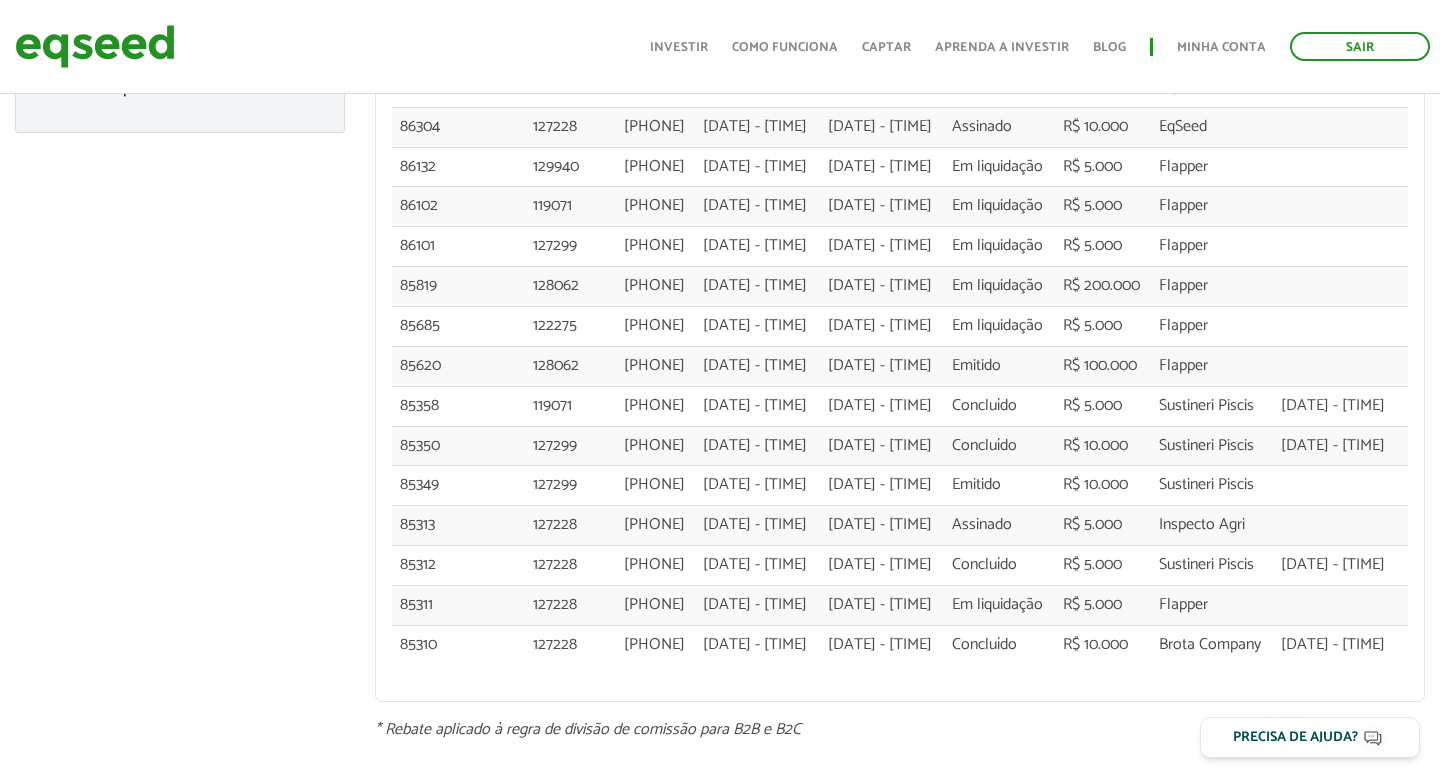 scroll, scrollTop: 936, scrollLeft: 0, axis: vertical 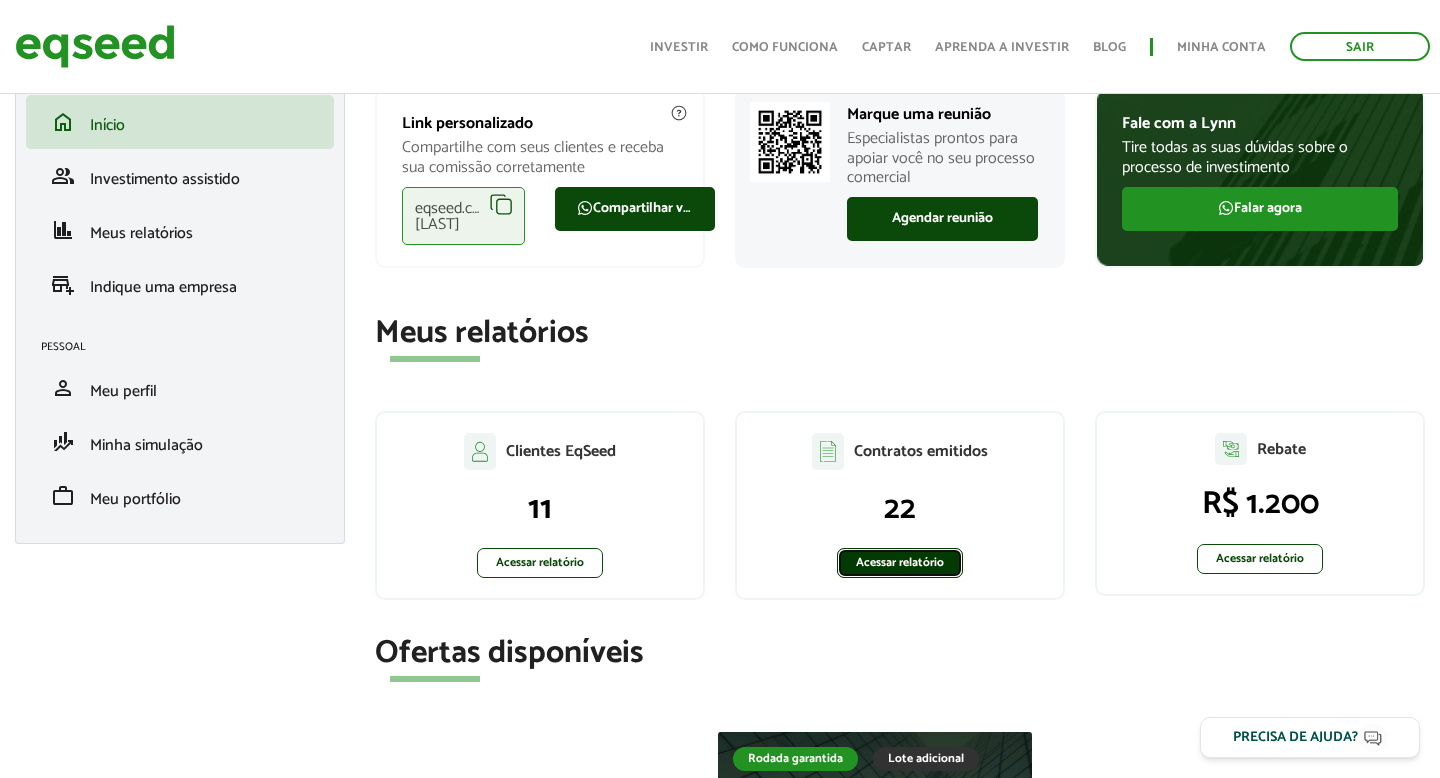 click on "Acessar relatório" at bounding box center [900, 563] 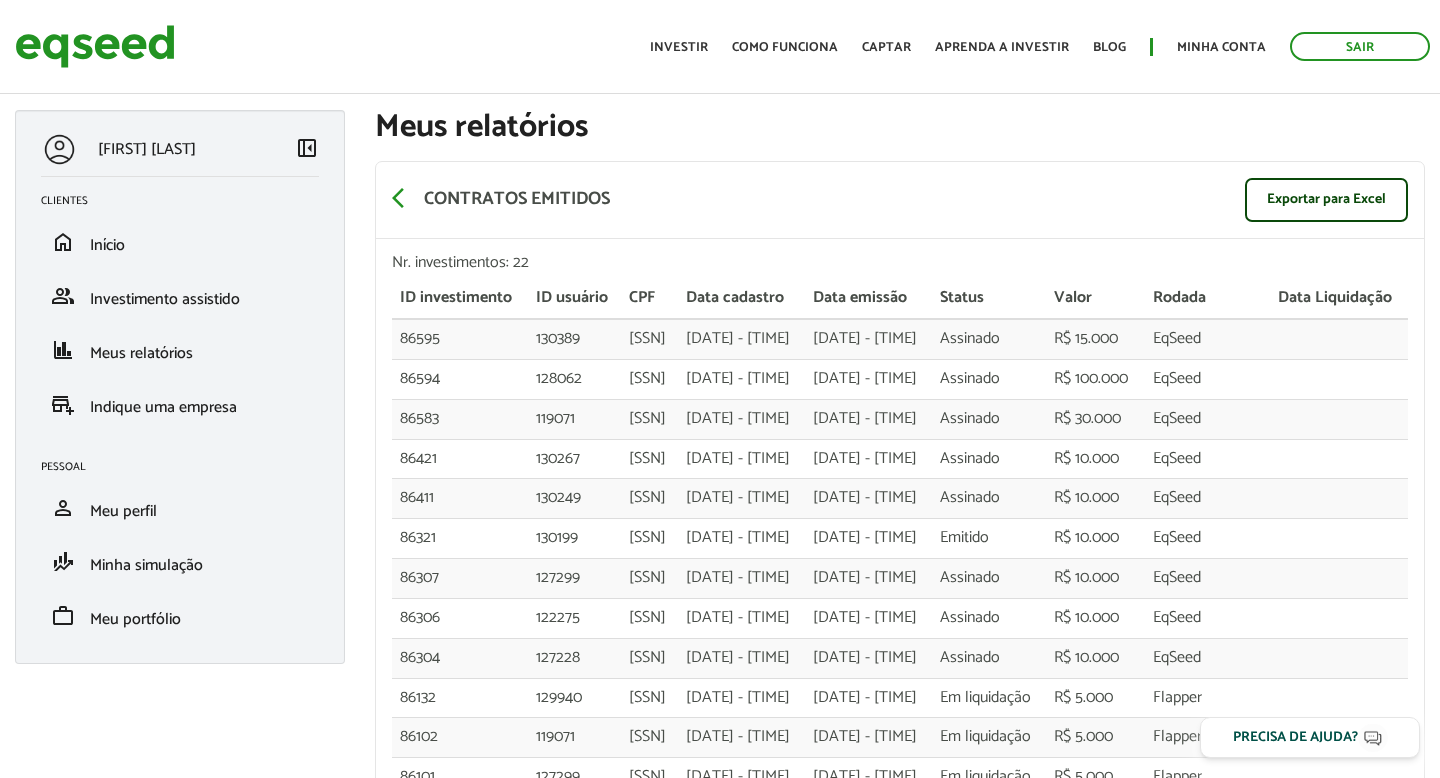 scroll, scrollTop: 0, scrollLeft: 0, axis: both 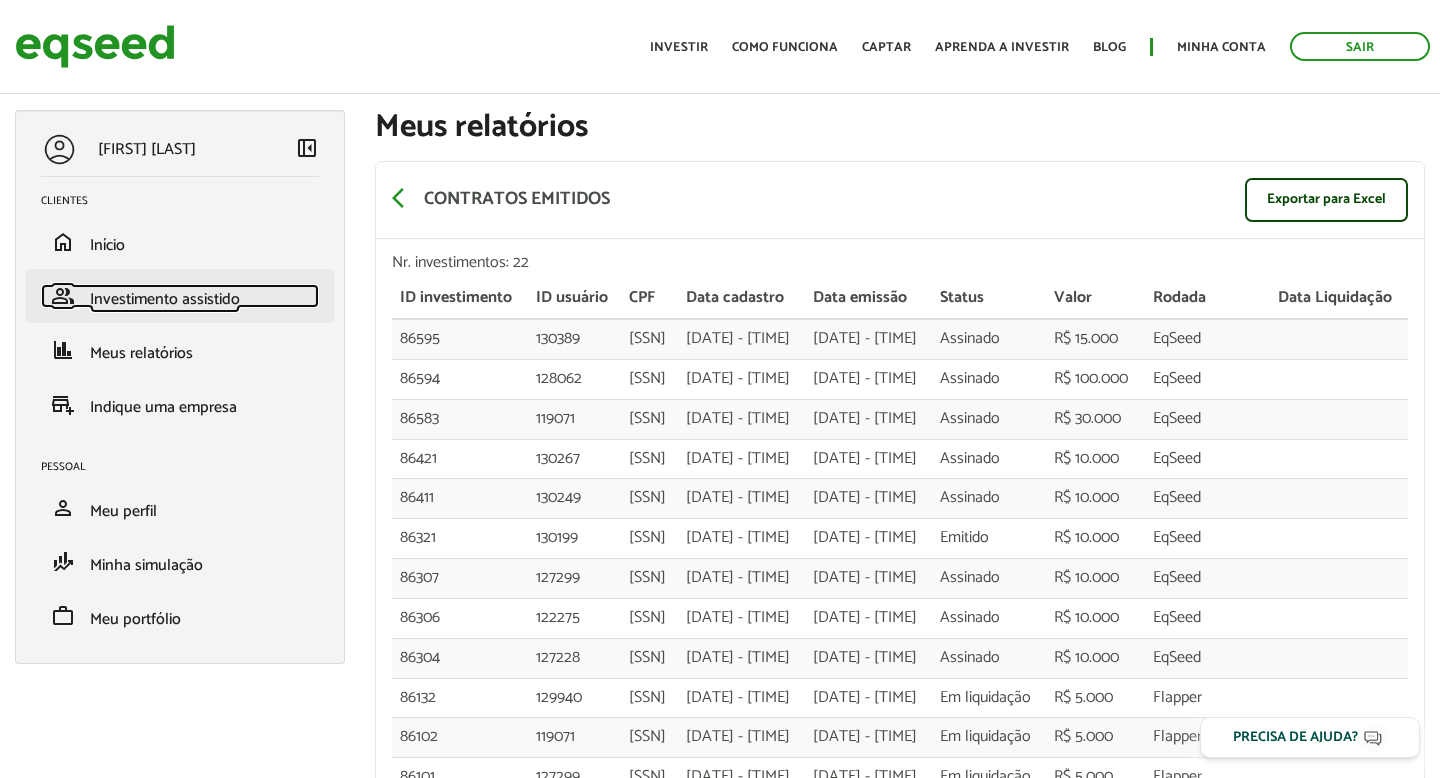 click on "Investimento assistido" at bounding box center [165, 299] 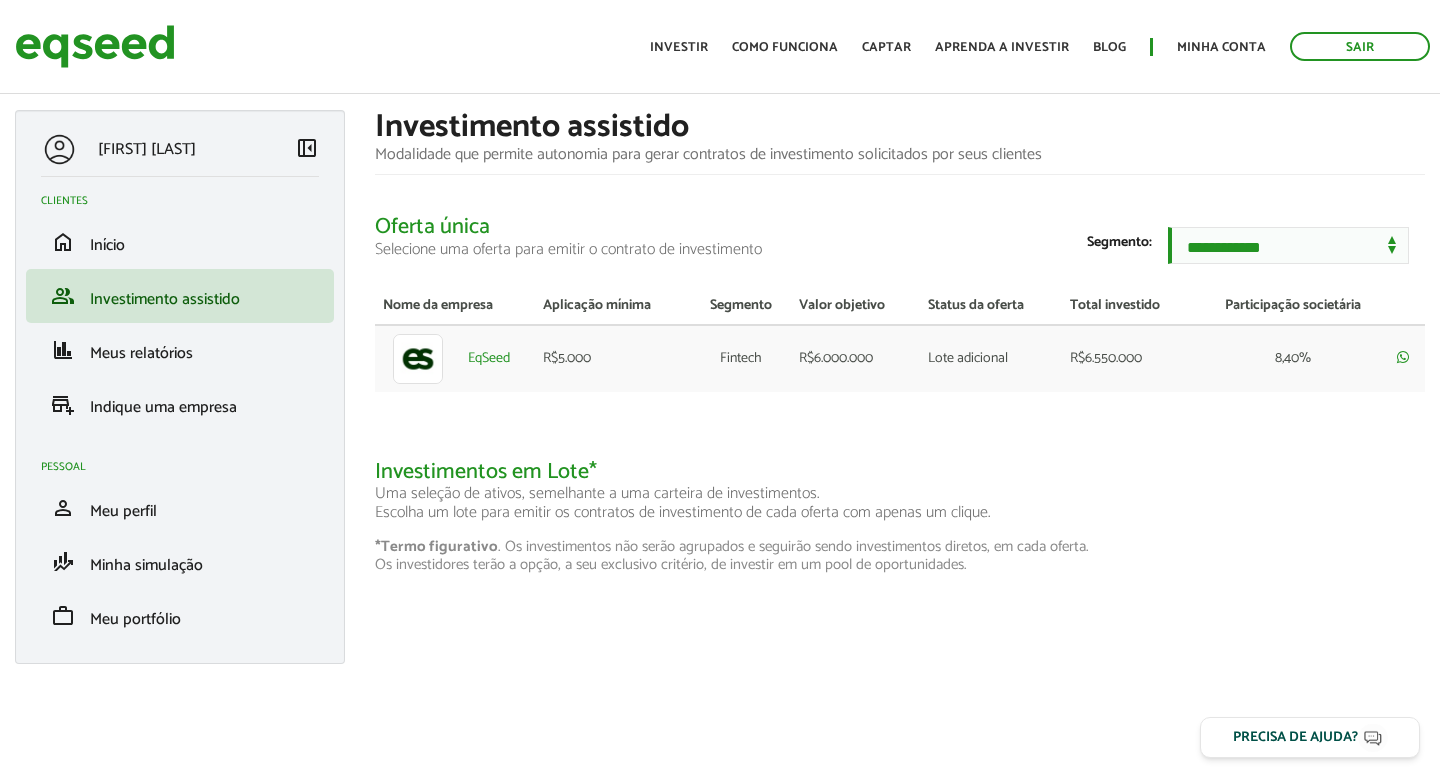 scroll, scrollTop: 0, scrollLeft: 0, axis: both 